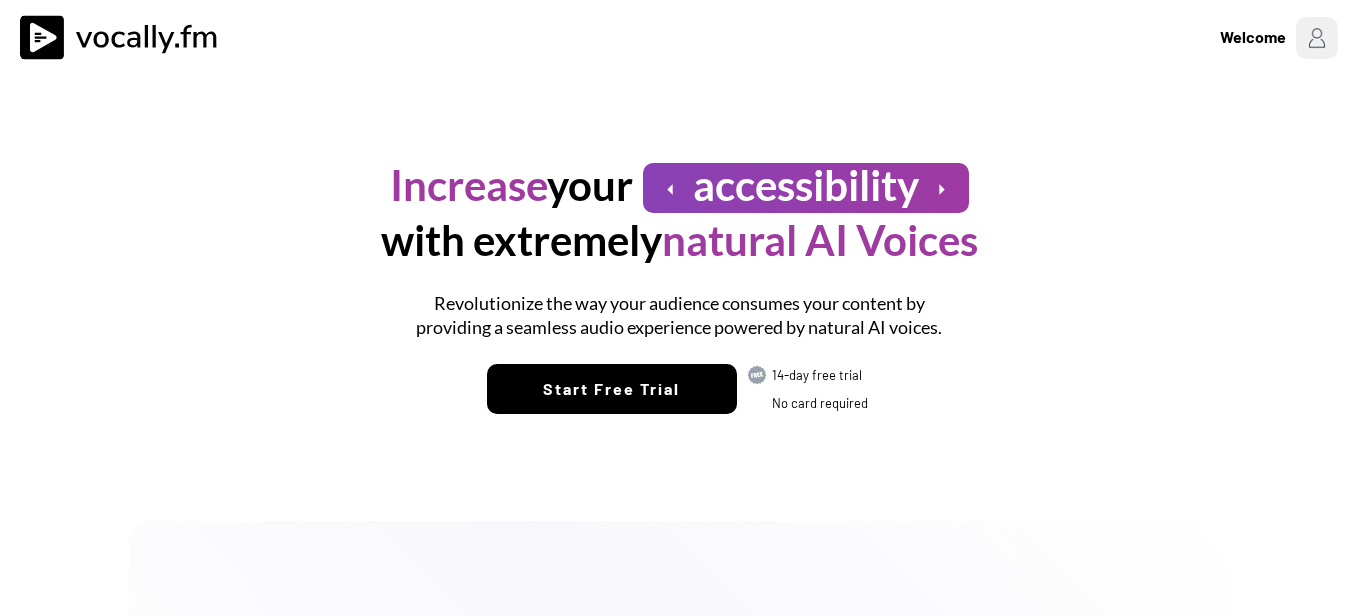 scroll, scrollTop: 0, scrollLeft: 0, axis: both 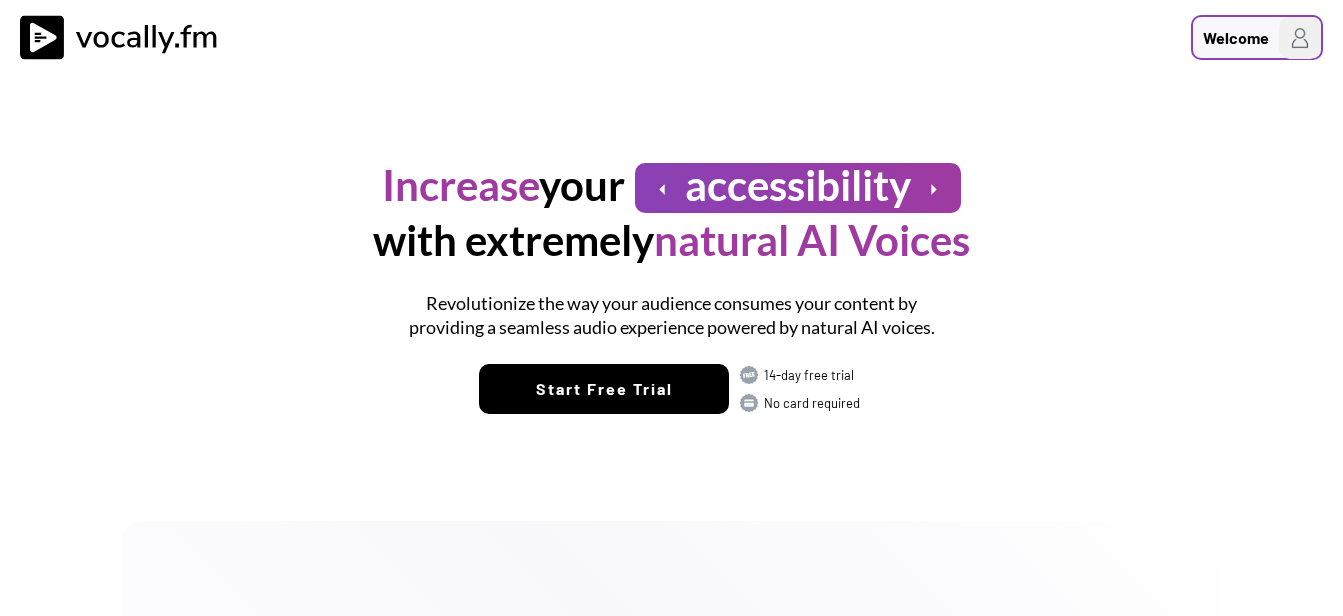click on "Welcome" at bounding box center [1236, 38] 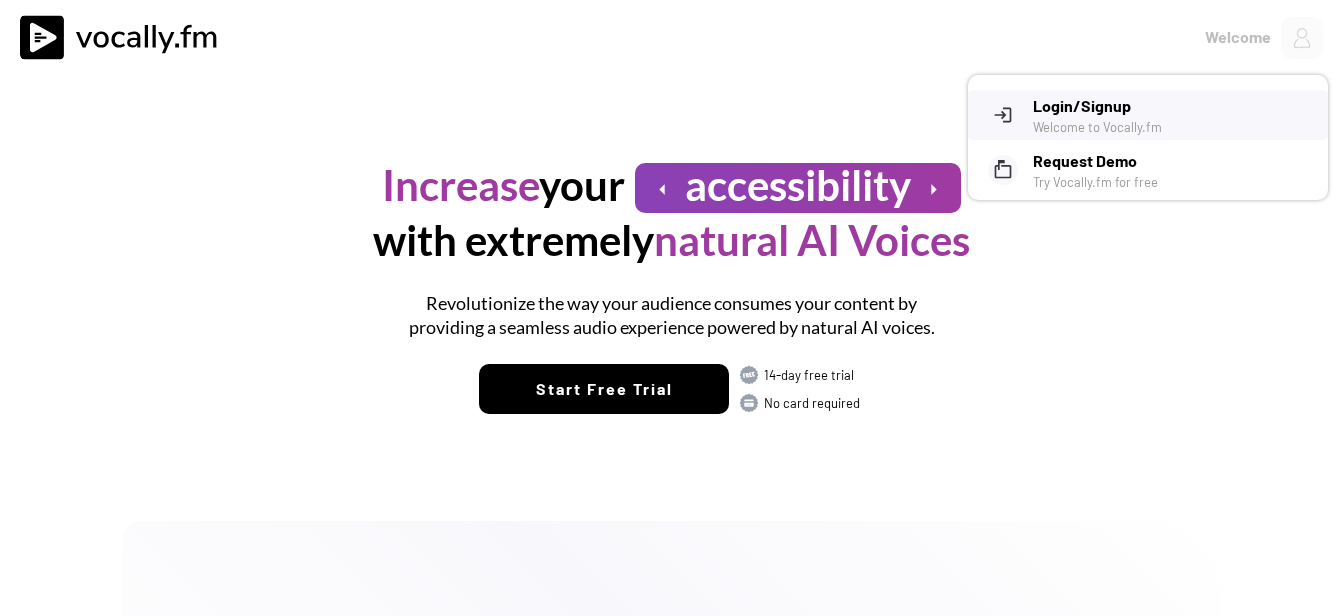 click on "Login/Signup" at bounding box center (1173, 106) 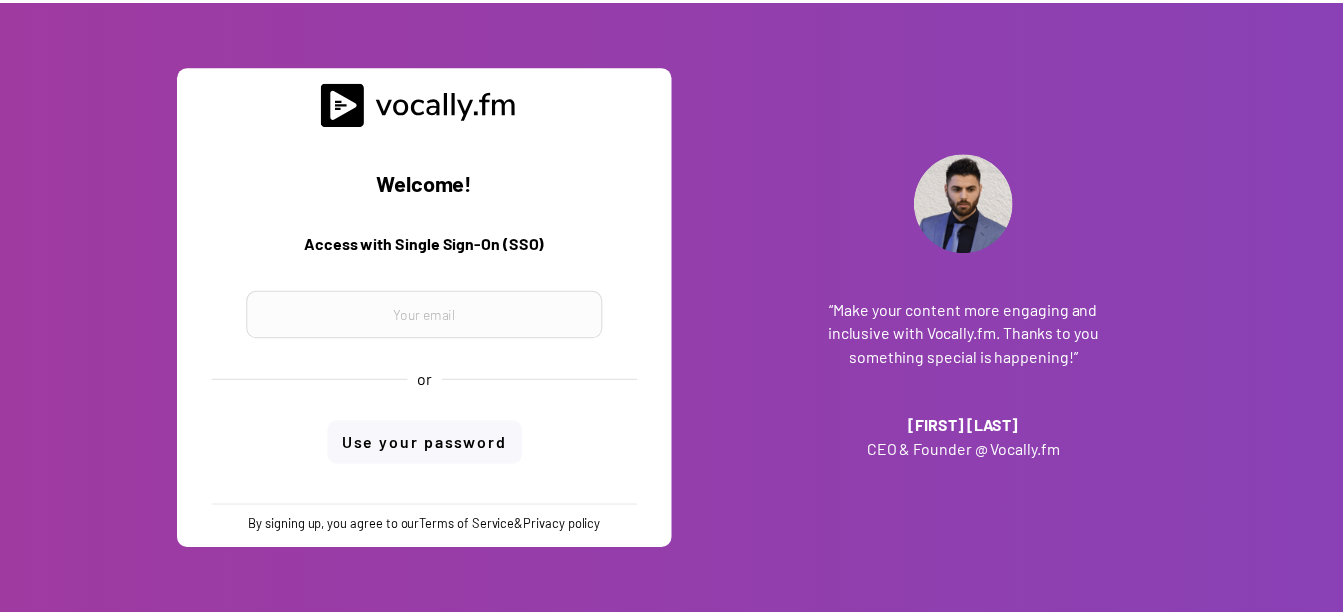 scroll, scrollTop: 0, scrollLeft: 0, axis: both 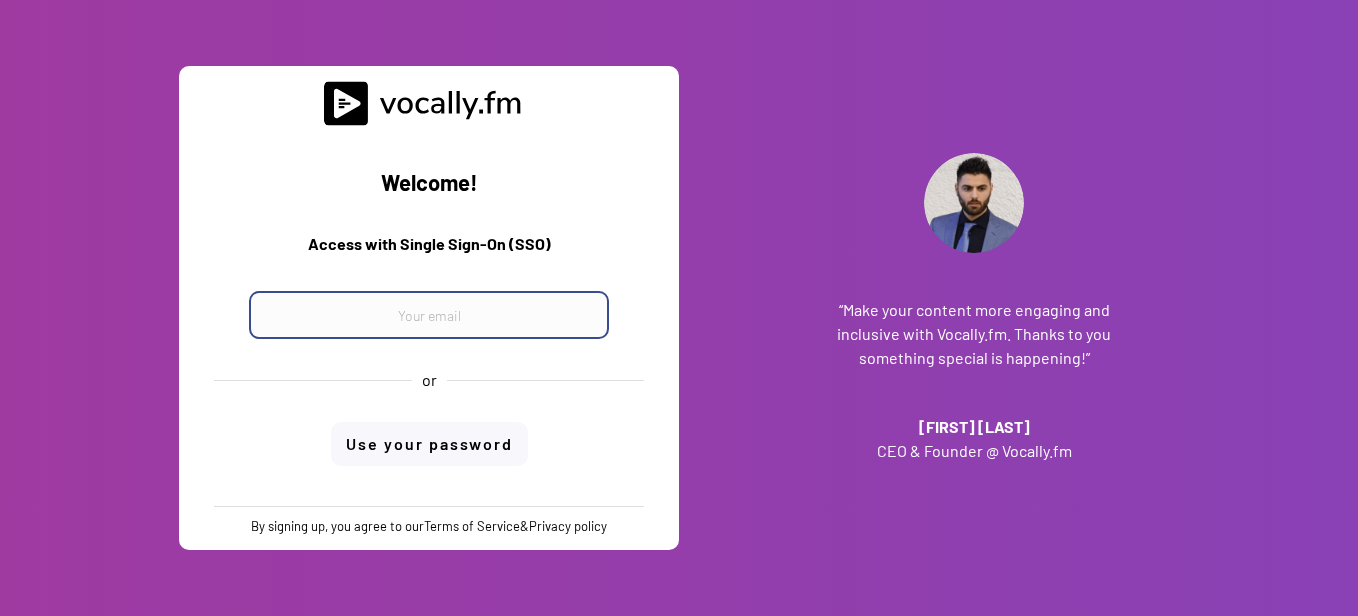 click at bounding box center (429, 315) 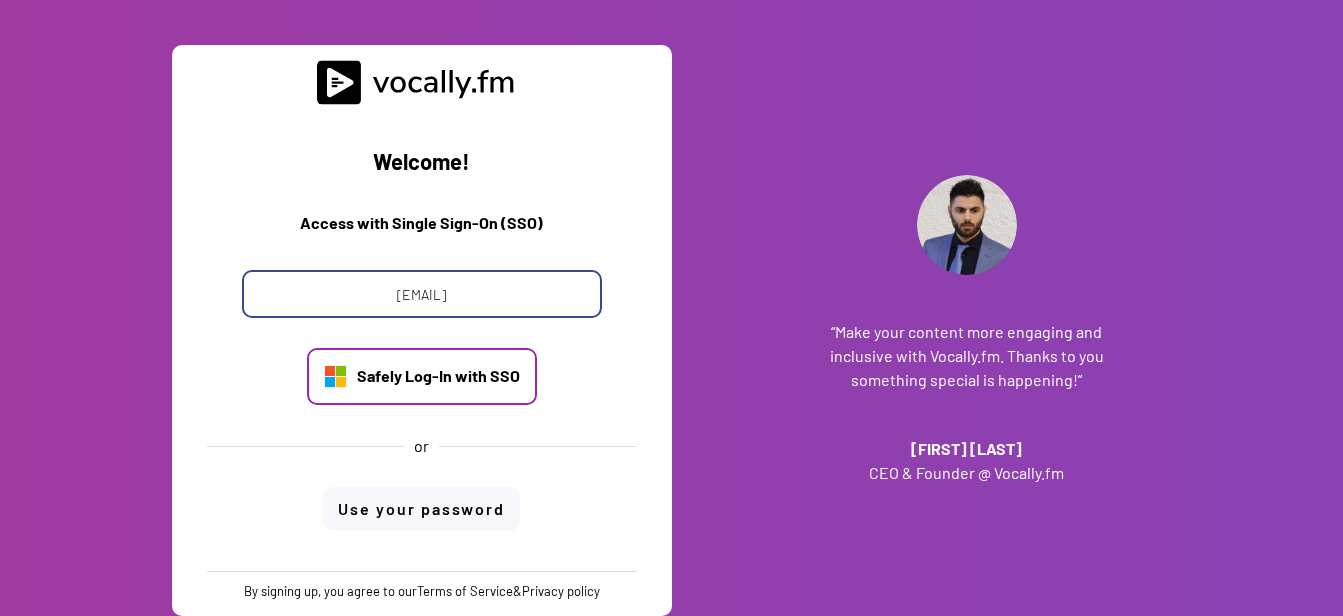 type on "[EMAIL]" 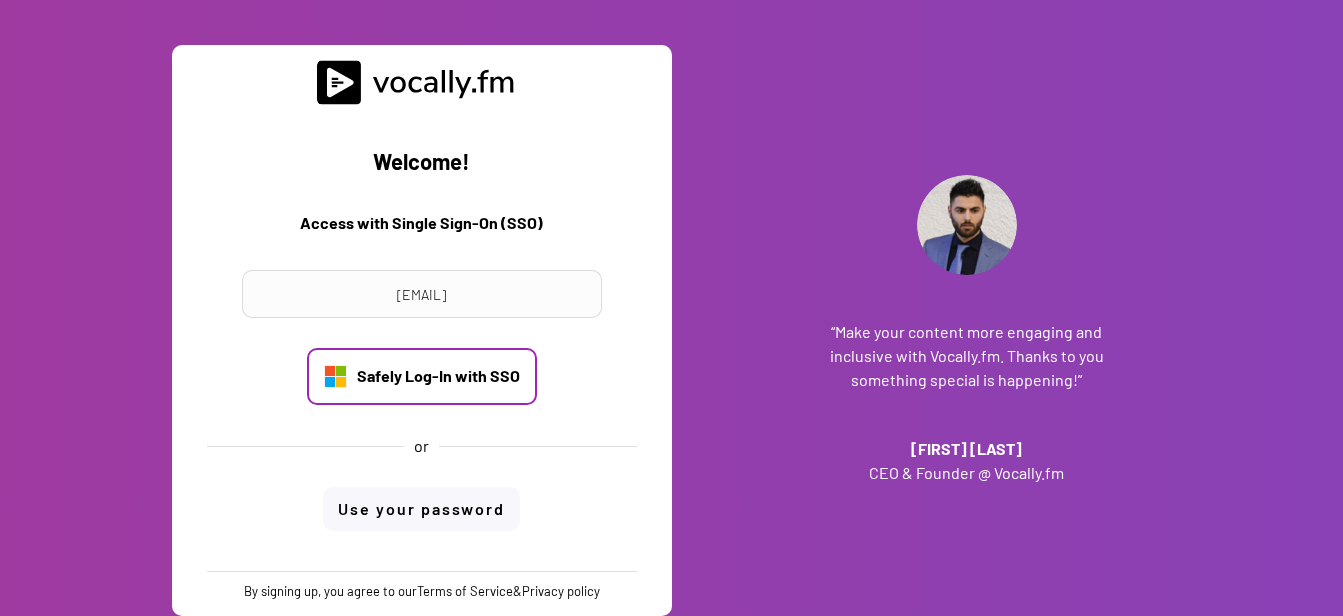 click on "Safely Log-In with SSO" at bounding box center [438, 376] 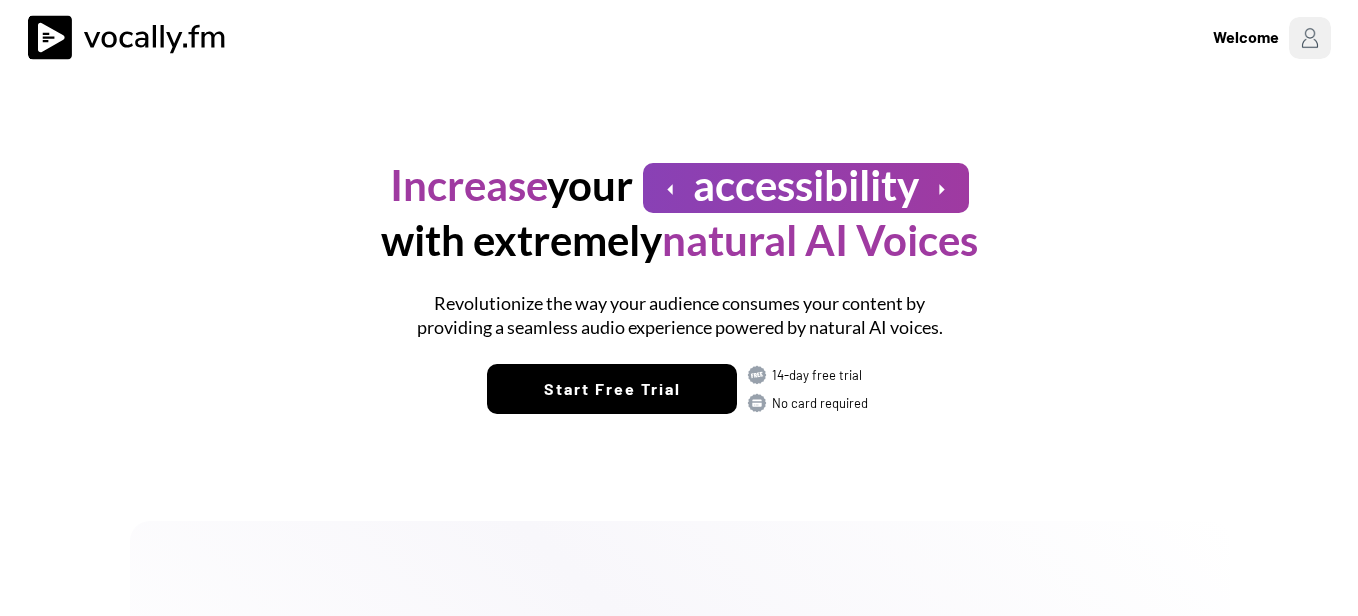scroll, scrollTop: 0, scrollLeft: 0, axis: both 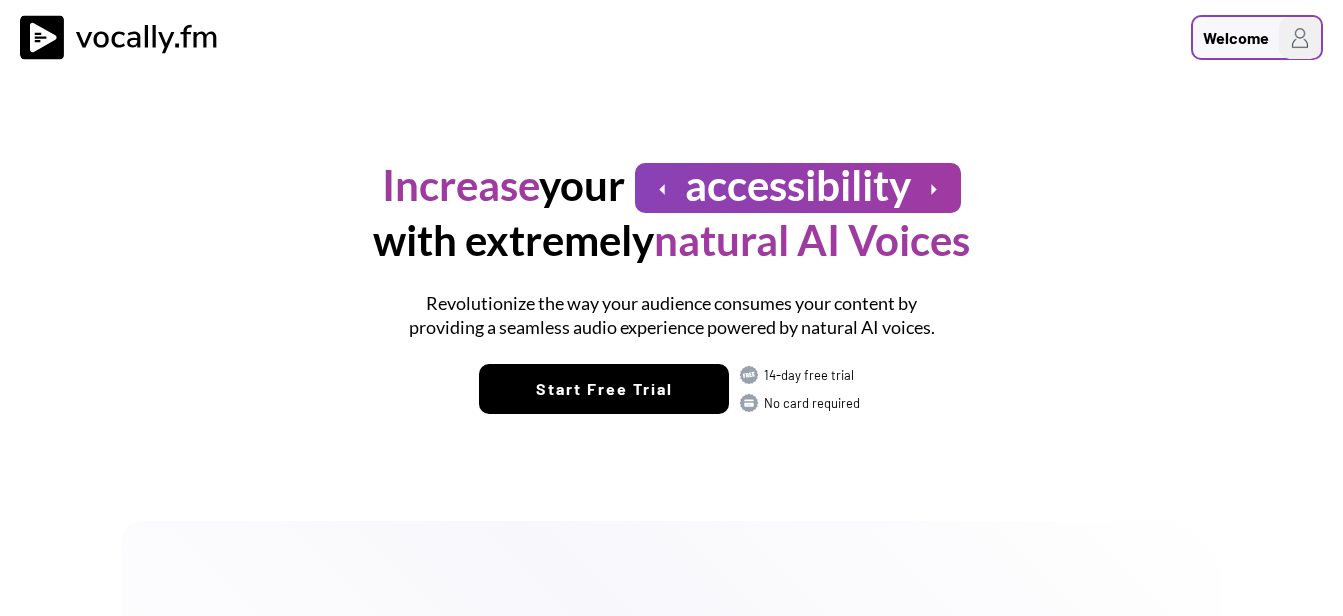 click on "Welcome" at bounding box center [1236, 38] 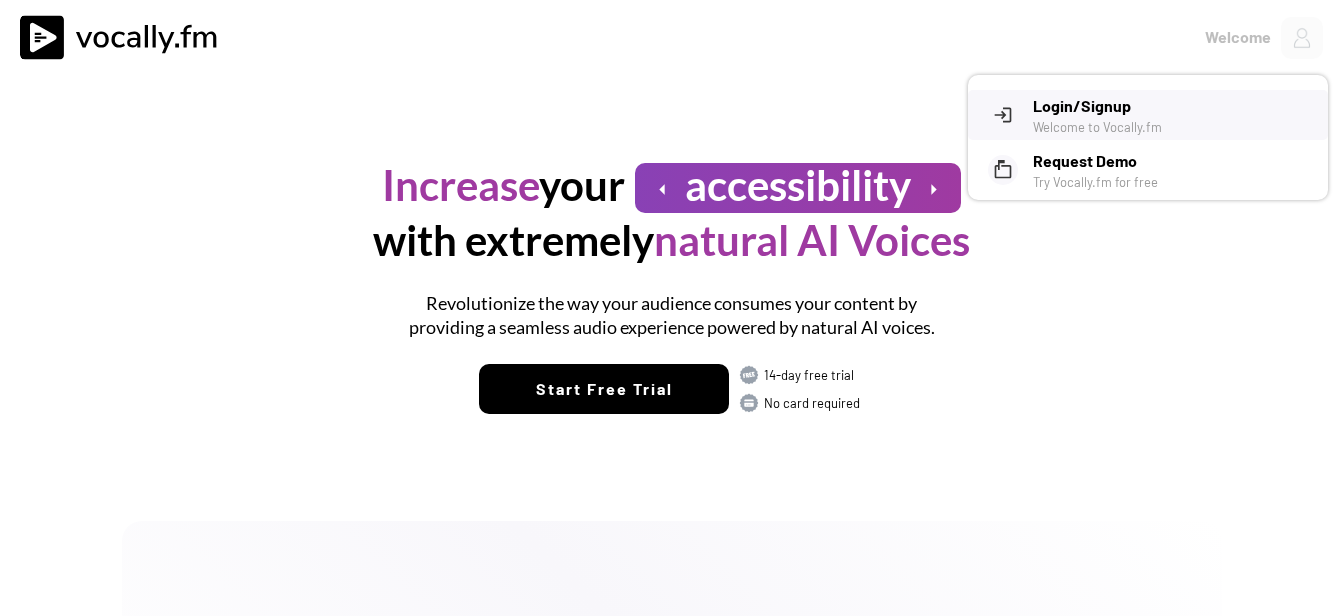 click on "Login/Signup" at bounding box center (1173, 106) 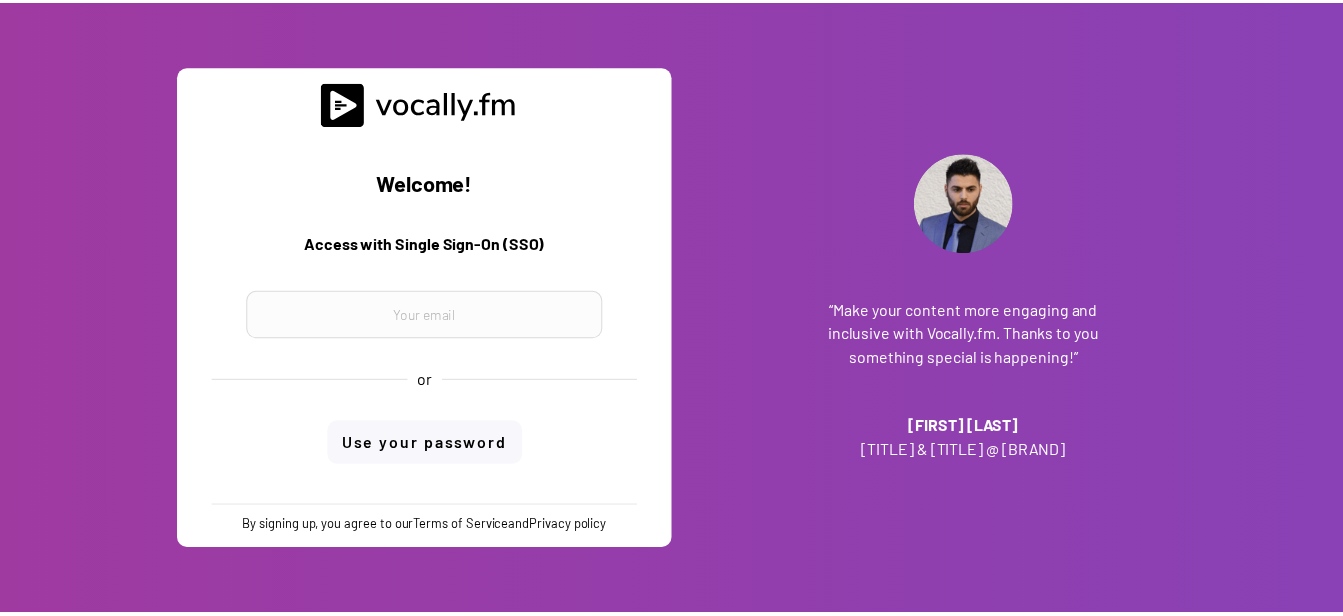 scroll, scrollTop: 0, scrollLeft: 0, axis: both 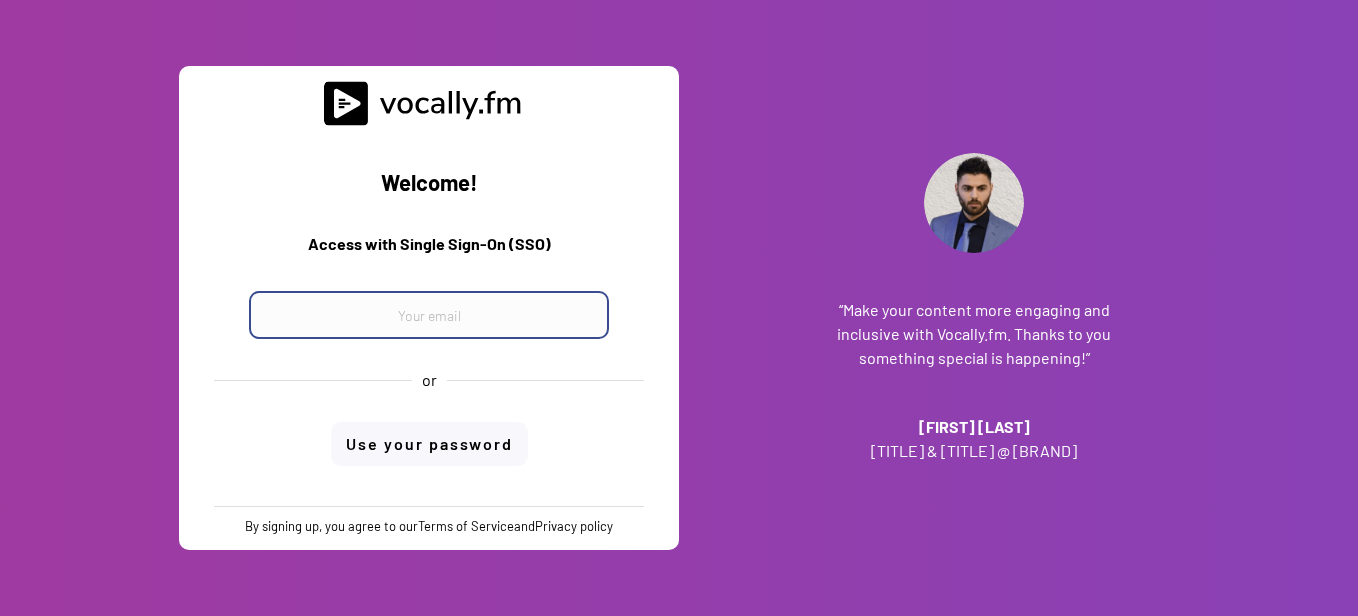 click at bounding box center [429, 315] 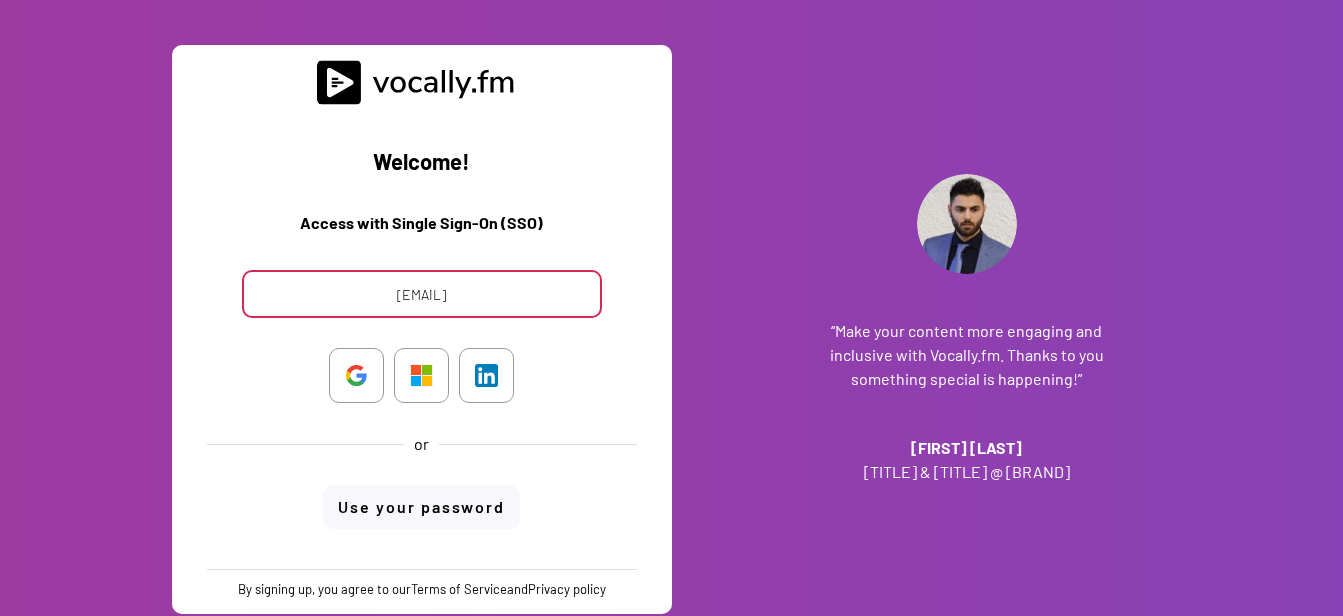 type on "[EMAIL]" 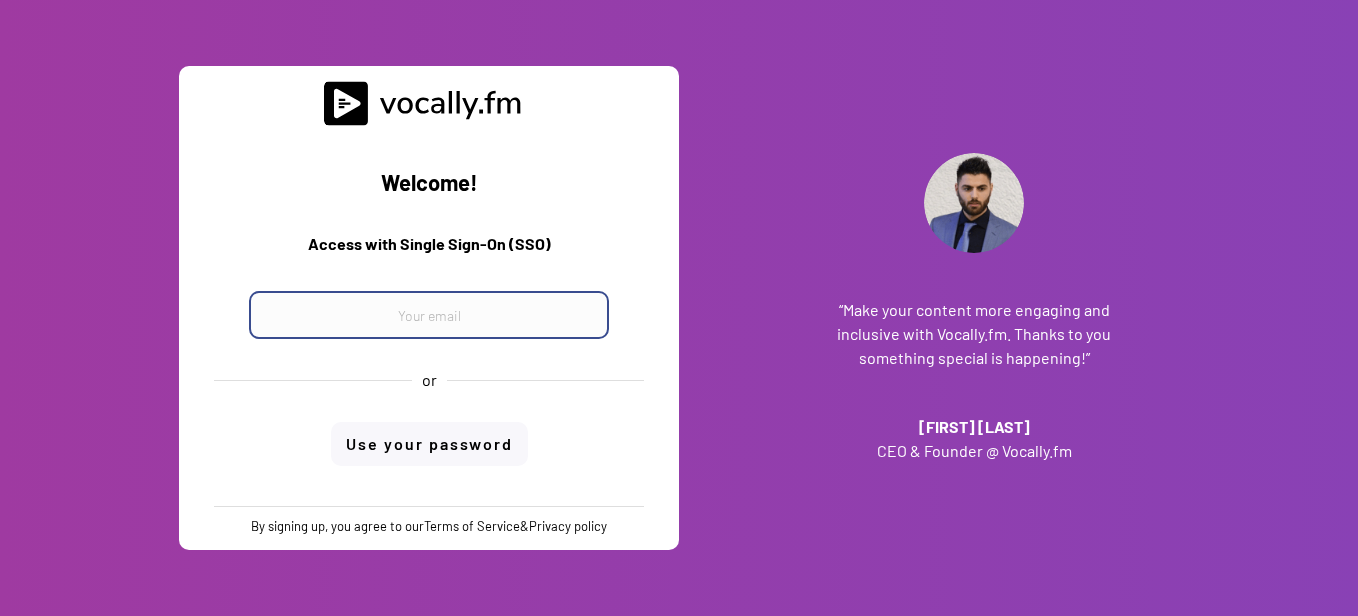 scroll, scrollTop: 0, scrollLeft: 0, axis: both 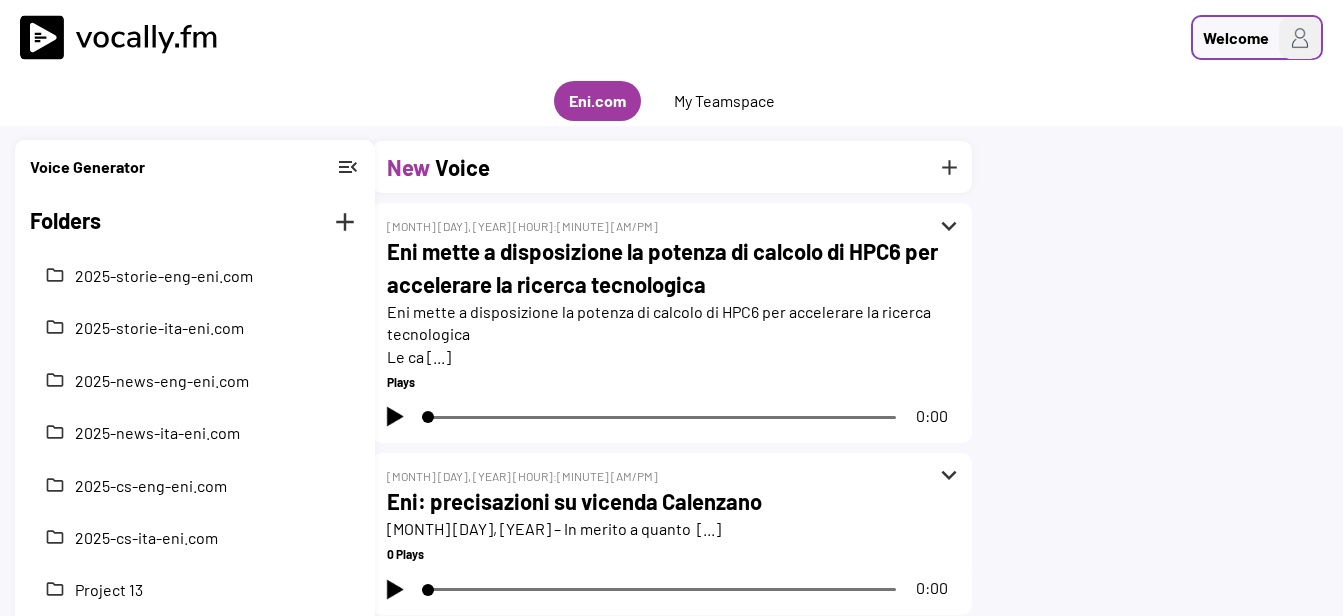 click at bounding box center [1300, 38] 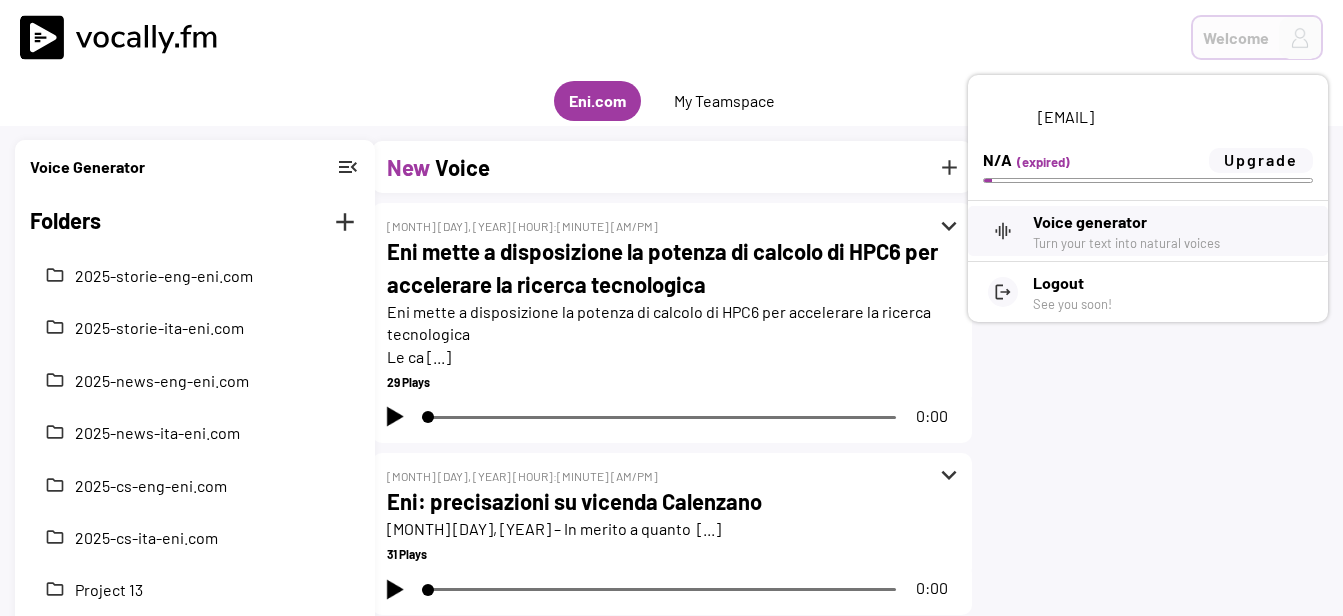 scroll, scrollTop: 0, scrollLeft: 0, axis: both 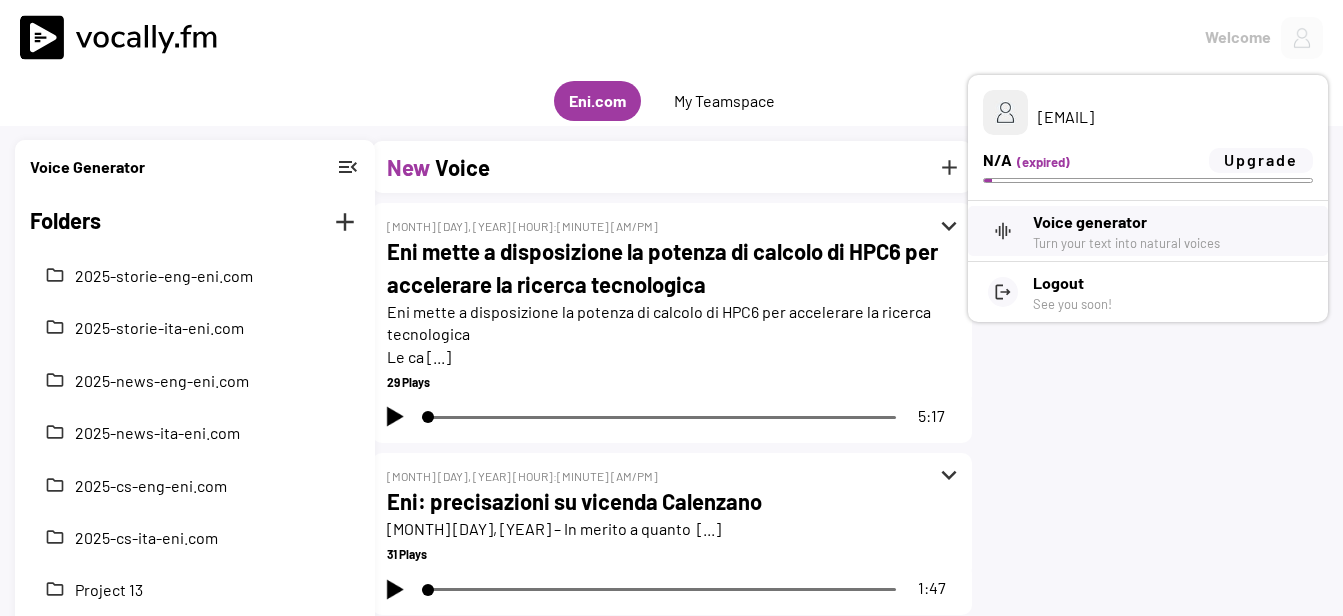 click on "New Voice add expand_more Jun 11, 2025 11:16 am Eni mette a disposizione la potenza di calcolo di HPC6 per accelerare la ricerca tecnologica   Eni mette a disposizione la potenza di calcolo di HPC6 per accelerare la ricerca tecnologica
Le ca [...] 29 Plays 5:17 expand_more Mar 21, 2025 12:10 pm Eni: precisazioni su vicenda Calenzano Eni: precisazioni su vicenda Calenzano San Donato Milanese (MI), 21 marzo 2025 – In merito a quanto  [...] 31 Plays 1:47 expand_more Mar 20, 2025 11:22 am Eni consegna gli attestati di formazione a 133 studenti nell’ambito del progetto PRO-Jeunes che promuove l’integrazione dei giovani nel mercato del lavoro ivoriano Eni consegna gli attestati di formazione a 133 studenti nell’ambito del progetto PRO-Jeunes che prom [...] 4 Plays 2:15 expand_more Feb 17, 2025 12:14 pm Eni sigla un accordo con Egitto e Cipro per lo sviluppo e l'export di gas dal Blocco 6 di Cipro attraverso le infrastrutture esistenti in Egitto 21 Plays 3:00 expand_more Feb 13, 2025 4:15 pm 0 Plays 3:30" at bounding box center [671, 1692] 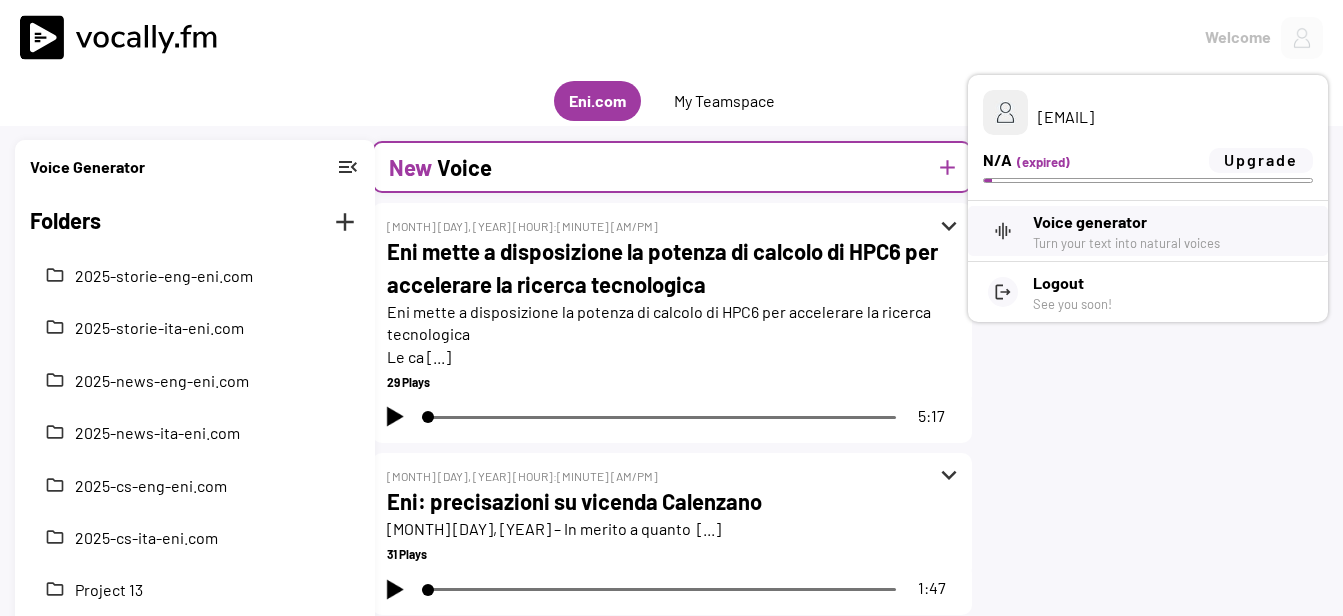 click on "New" at bounding box center [410, 167] 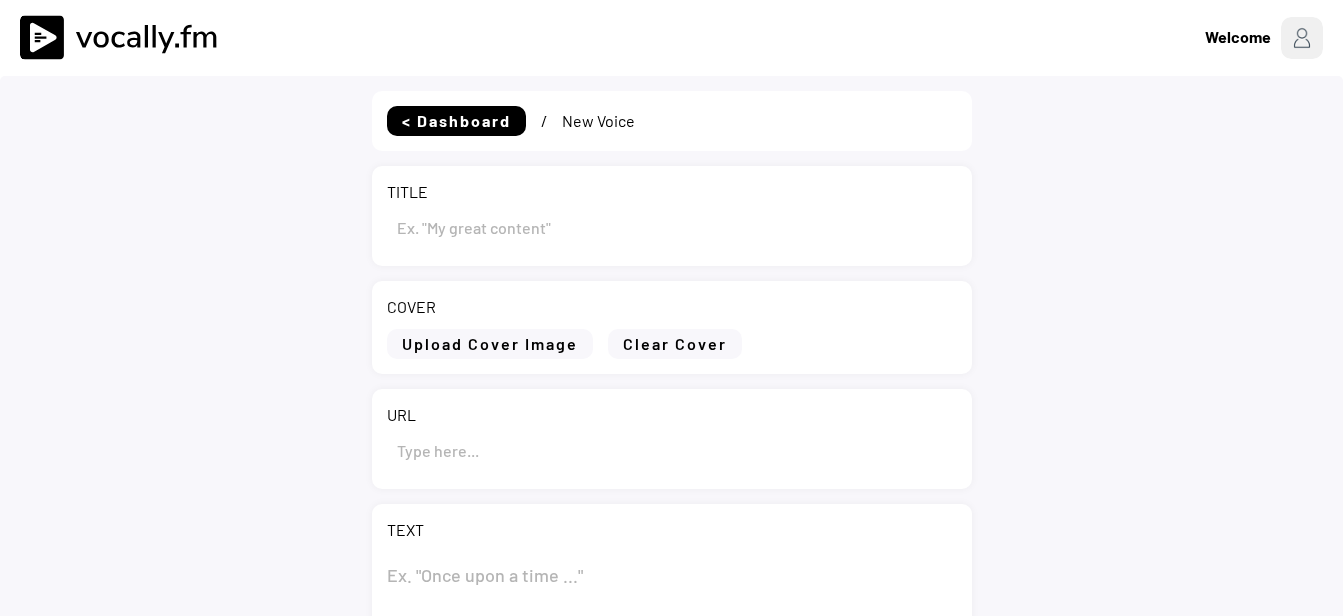 scroll, scrollTop: 0, scrollLeft: 0, axis: both 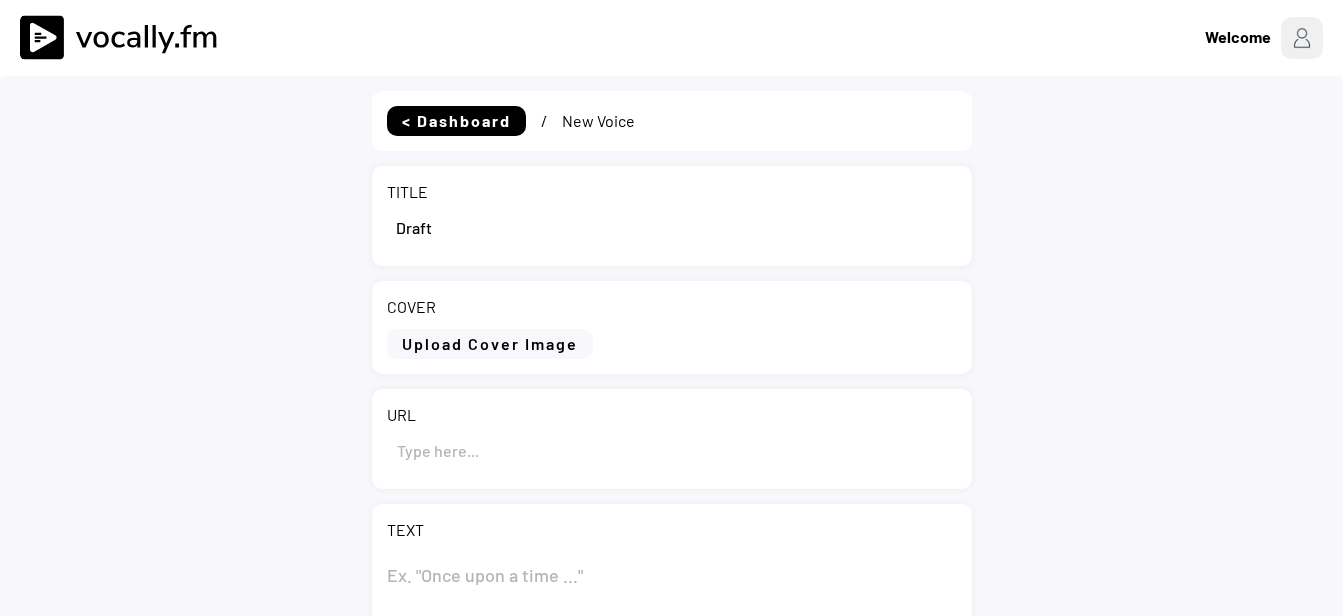 drag, startPoint x: 467, startPoint y: 219, endPoint x: 330, endPoint y: 212, distance: 137.17871 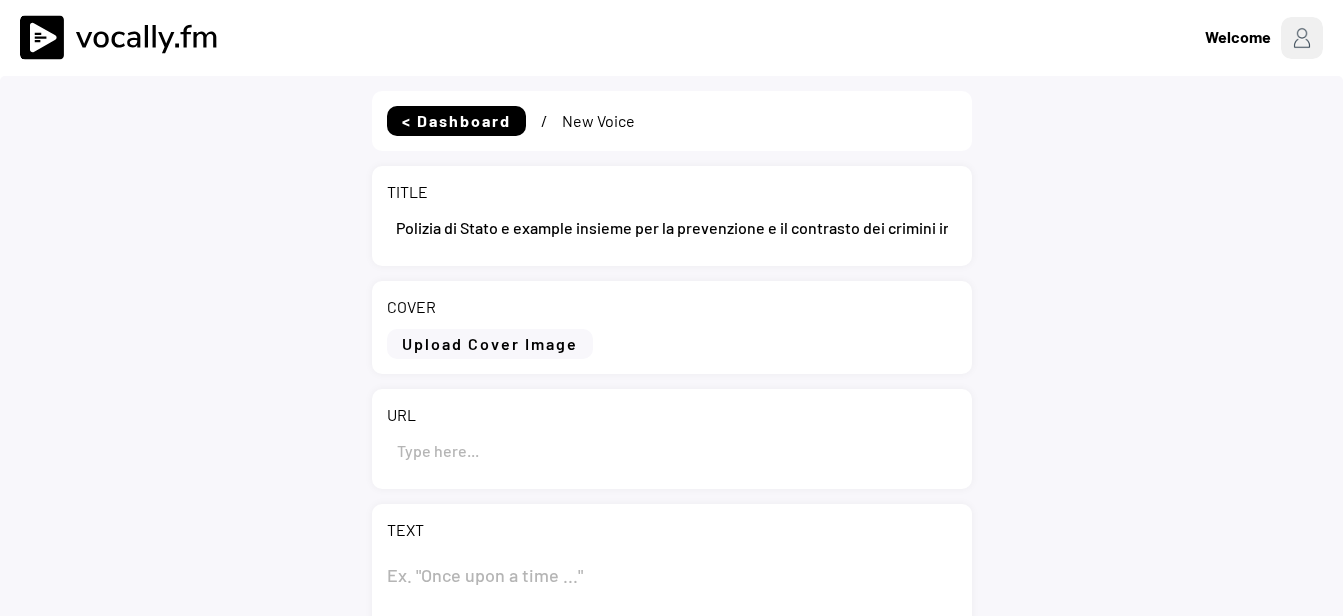 scroll, scrollTop: 0, scrollLeft: 27, axis: horizontal 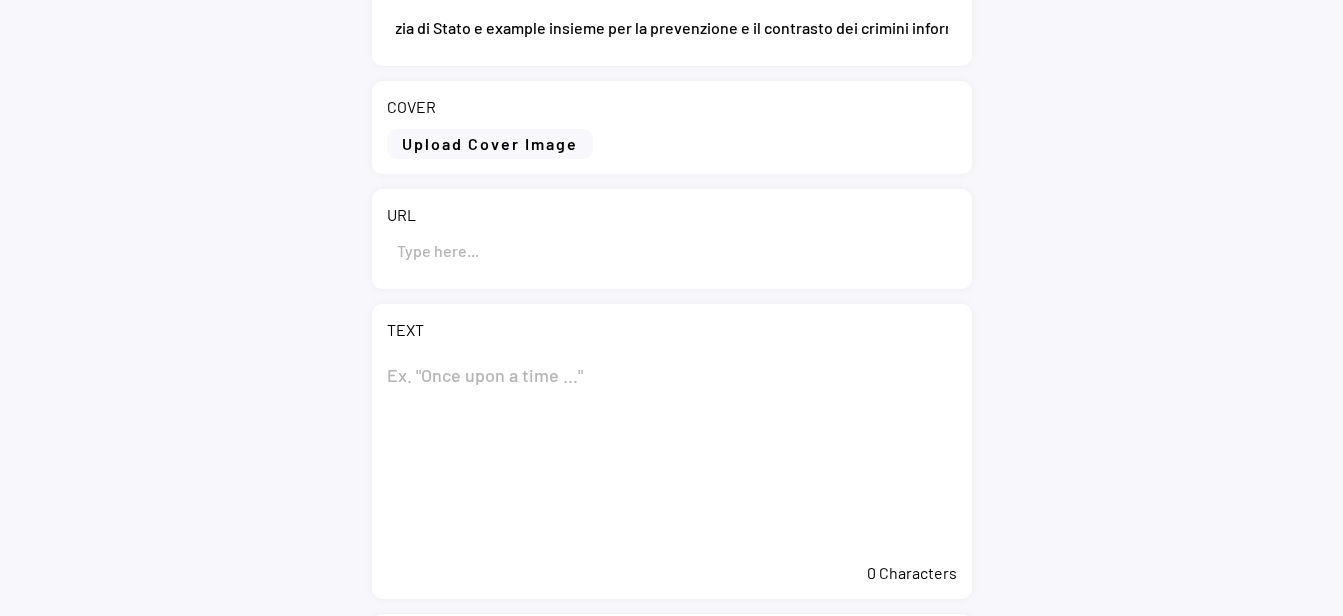 type on "Polizia di Stato e Eni insieme per la prevenzione e il contrasto dei crimini informatici" 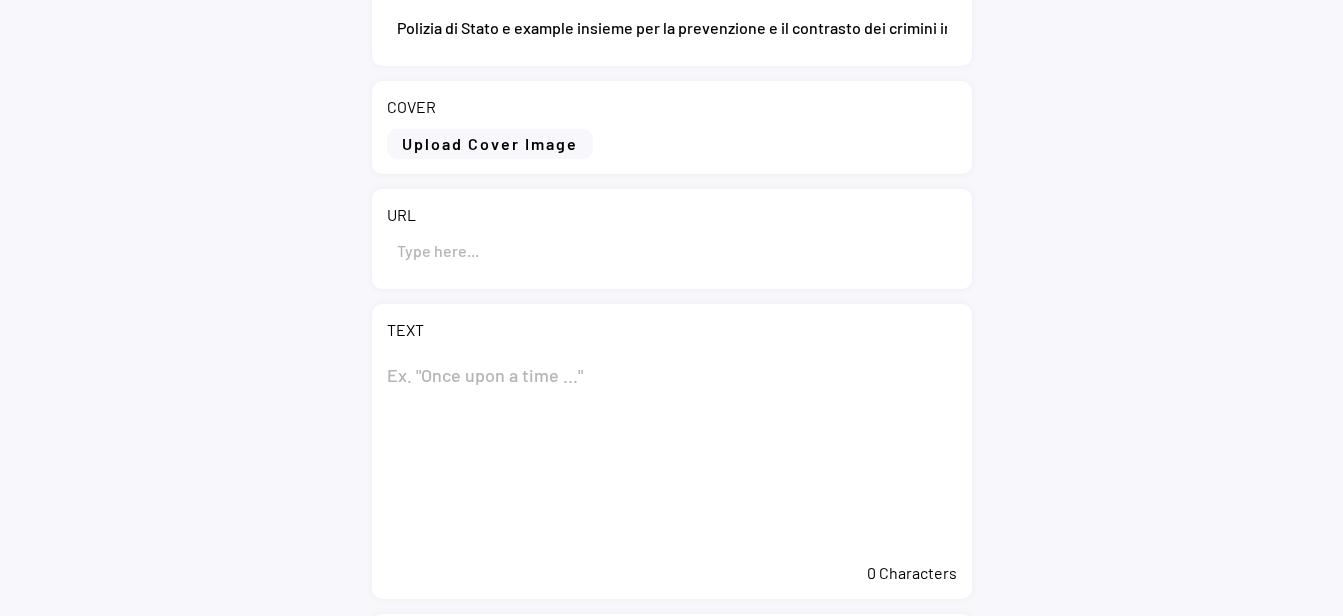 click at bounding box center [672, 452] 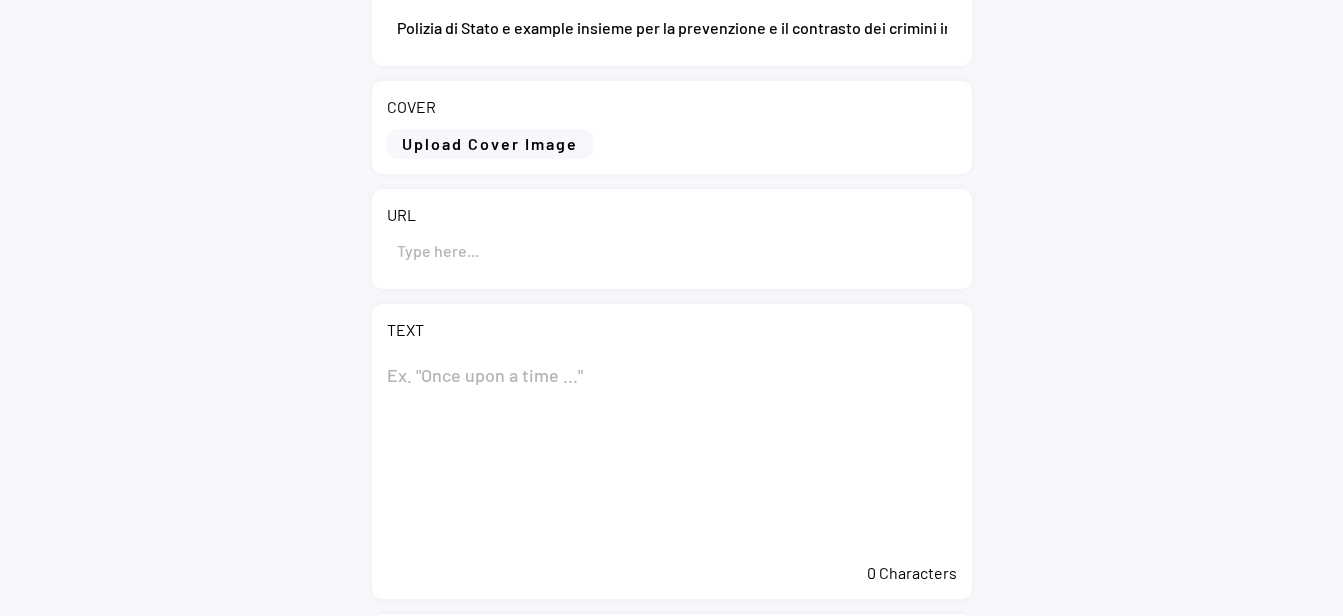 paste on "Polizia di Stato e Eni insieme per la prevenzione e il contrasto dei crimini informatici" 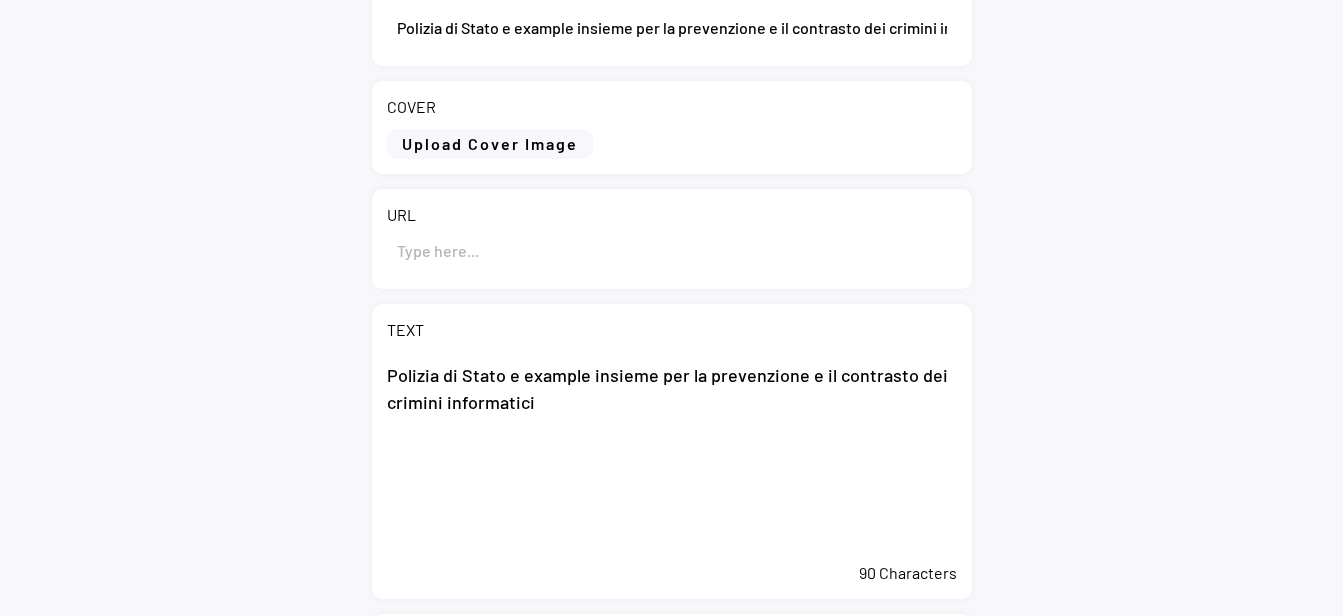 click on "Polizia di Stato e Eni insieme per la prevenzione e il contrasto dei crimini informatici" at bounding box center (672, 452) 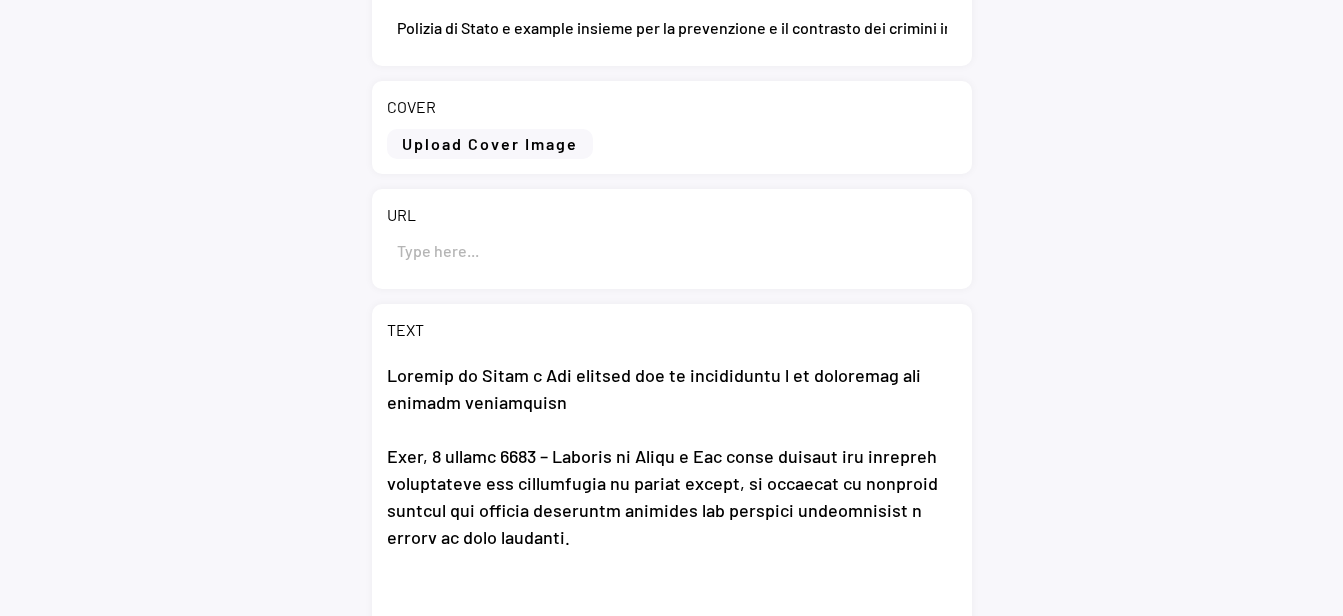 scroll, scrollTop: 1216, scrollLeft: 0, axis: vertical 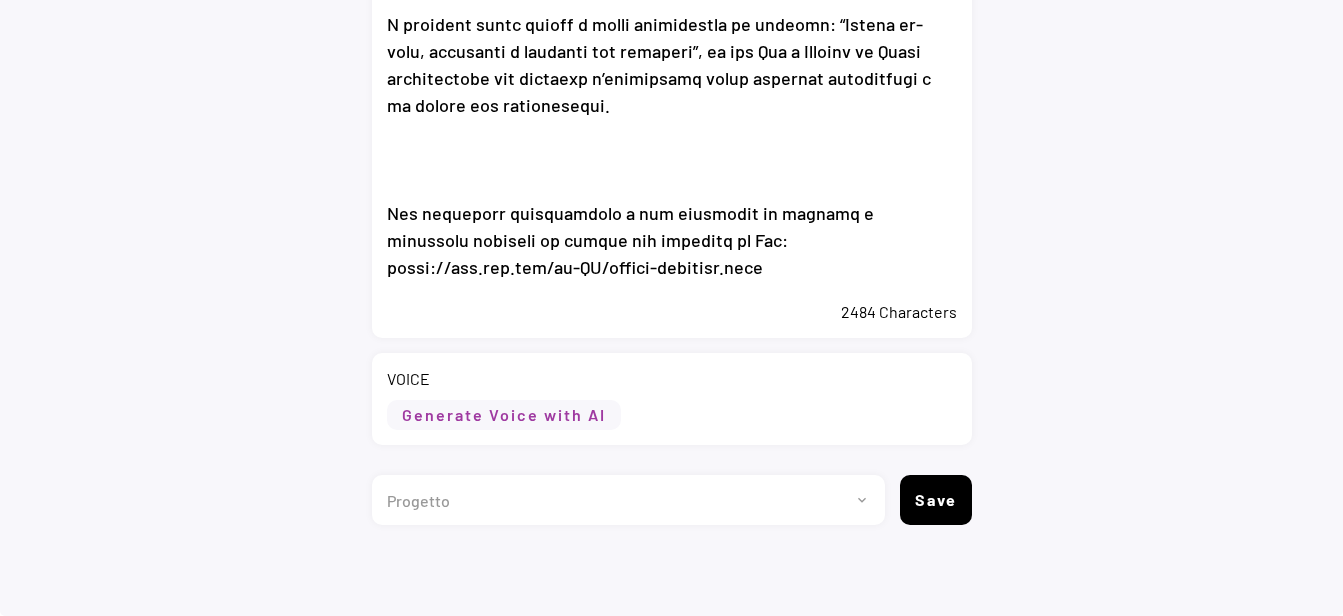 type on "Polizia di Stato e Eni insieme per la prevenzione e il contrasto dei crimini informatici
Roma, 9 luglio 2025 – Polizia di Stato e Eni hanno avviato una campagna informativa per contrastare le truffe online, un fenomeno in costante aumento che sfrutta strumenti digitali per ottenere informazioni o denaro in modo illegale.
Le frodi informatiche colpiscono i cittadini attraverso comunicazioni ingannevoli, diffuse via e-mail, SMS o messaggi pubblicitari, che invitano a fornire dati personali e bancari o a inserire credenziali di accesso su portali “clone”, simili in tutto e per tutto a siti ufficiali di aziende affidabili.
Una volta ottenuti, questi dati possono essere utilizzati per commettere numerose attività illecite, tra cui la creazione di false identità, l’accesso non autorizzato a conti bancari e la diffusione di contenuti ingannevoli.
Per contrastare efficacemente questo fenomeno è fondamentale fornire ai cittadini gli strumenti necessari per riconoscere le comunicazioni fraudolente e dif..." 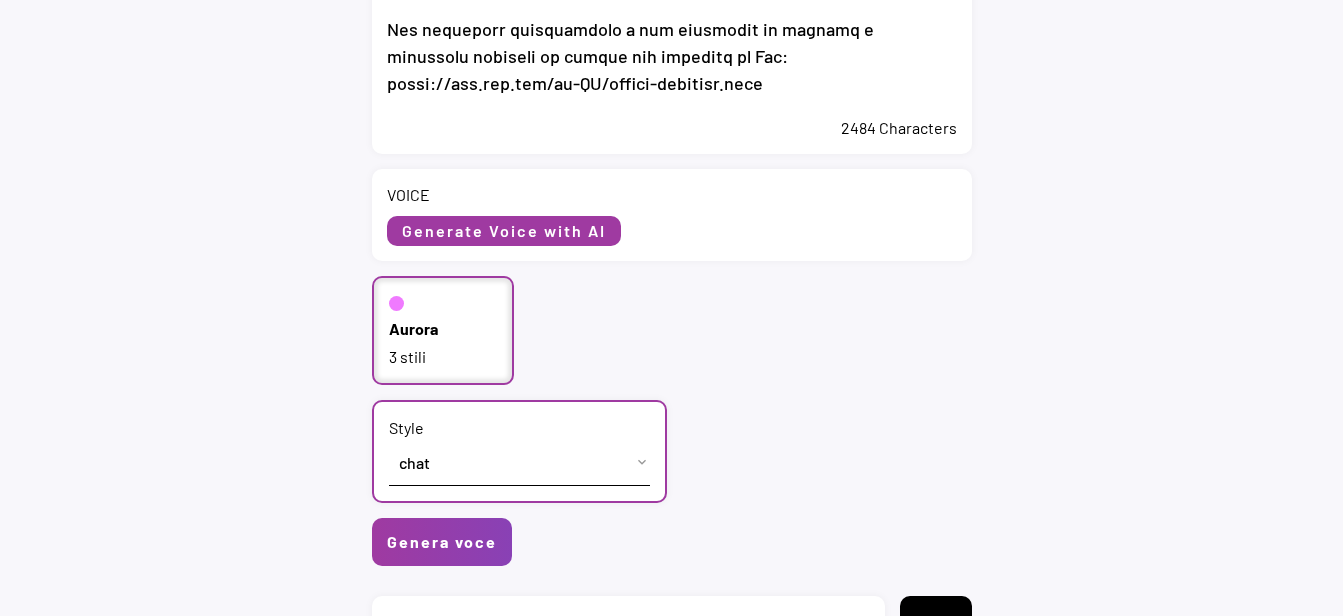 scroll, scrollTop: 1061, scrollLeft: 0, axis: vertical 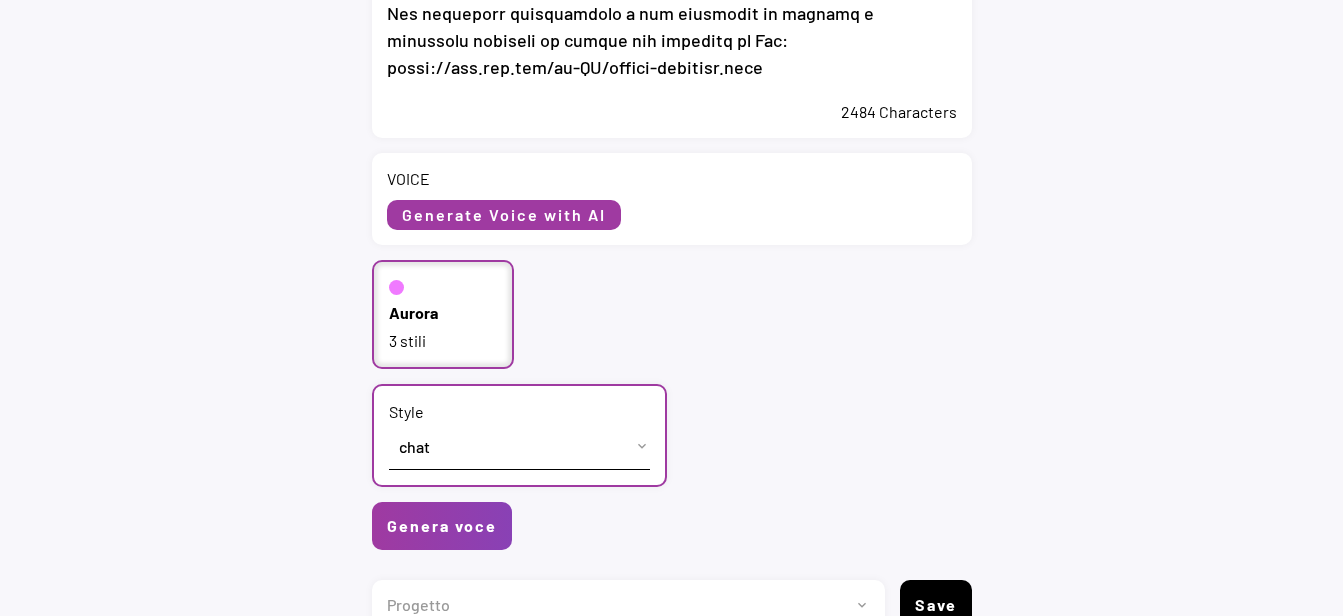 click on "3 stili" at bounding box center (443, 341) 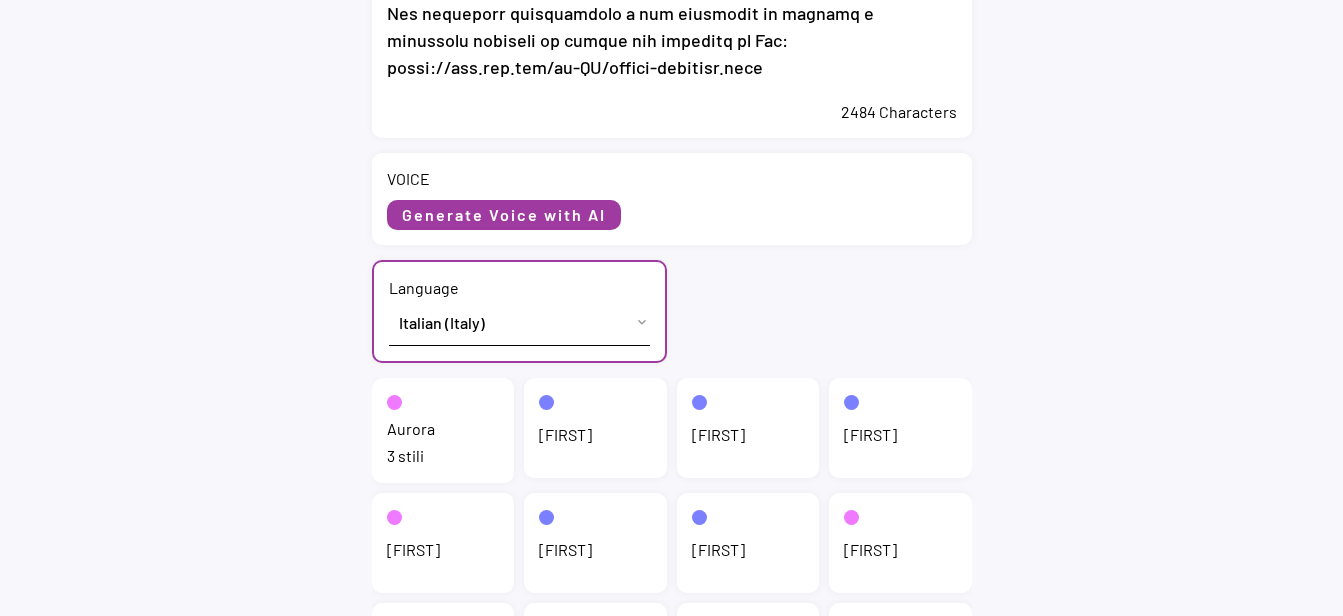 click on "3 stili" at bounding box center [443, 456] 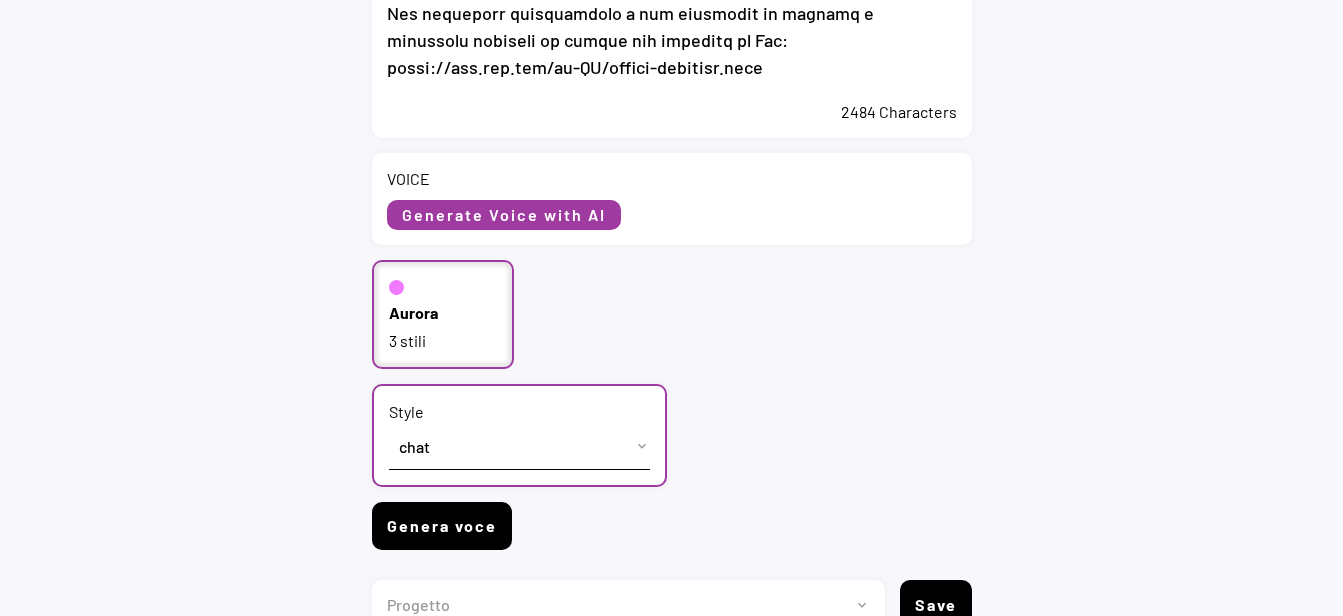 click on "Genera voce" at bounding box center (442, 526) 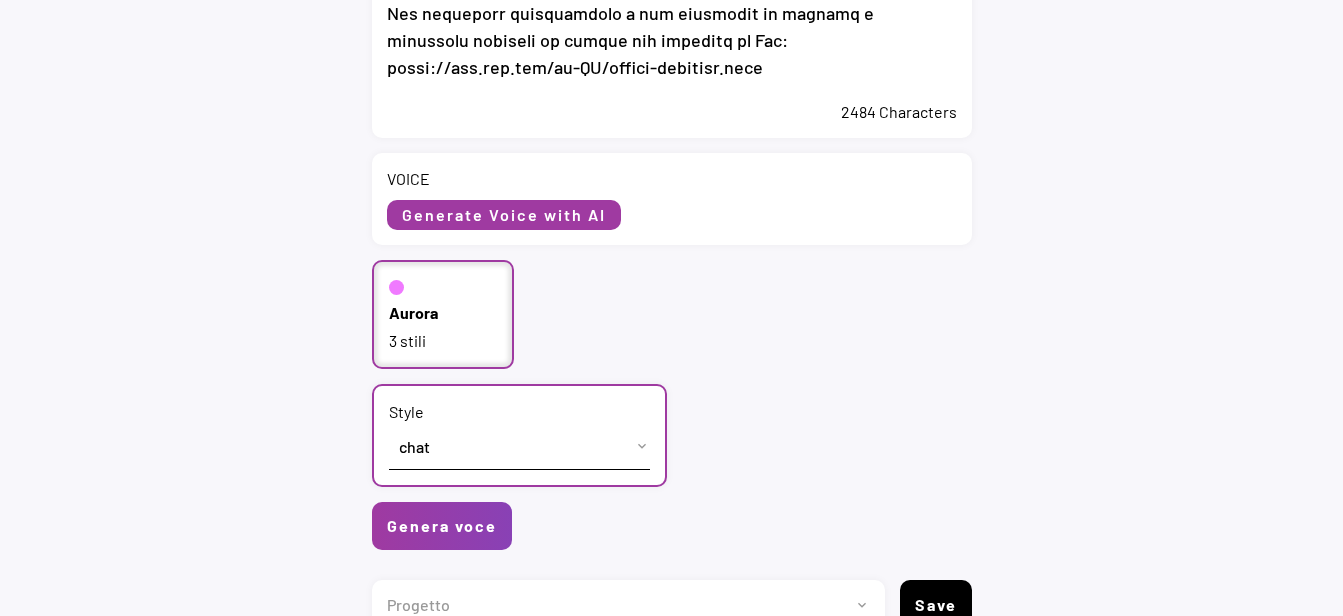 scroll, scrollTop: 1161, scrollLeft: 0, axis: vertical 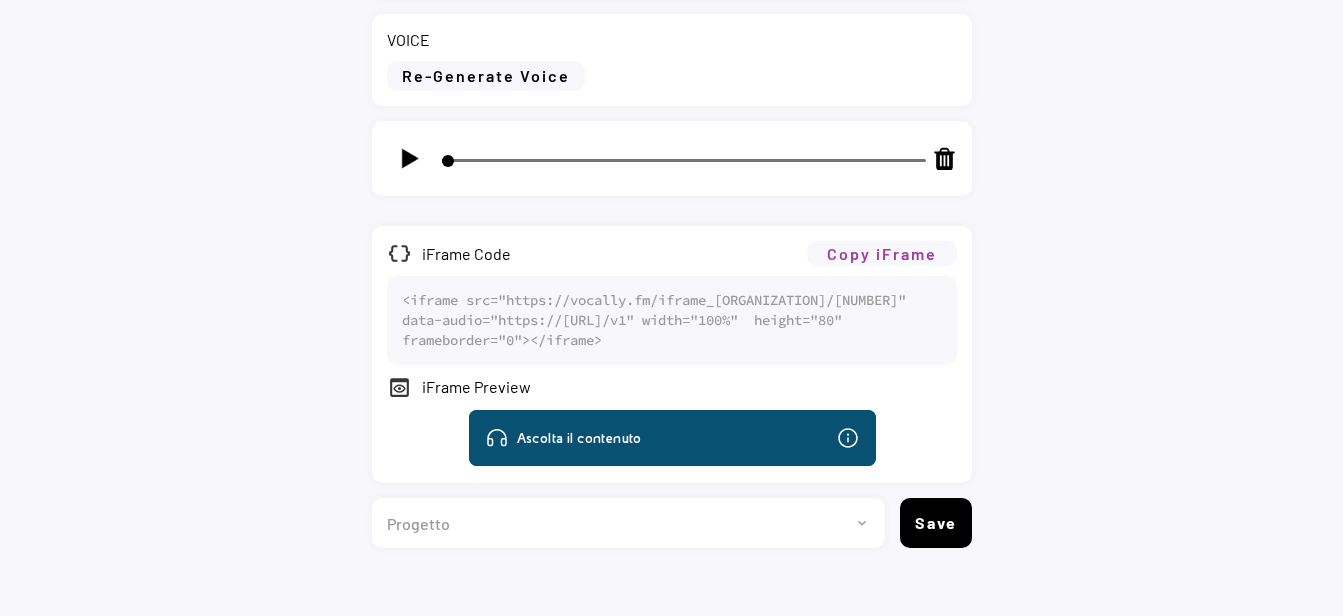 click on "Copy iFrame" at bounding box center [882, 253] 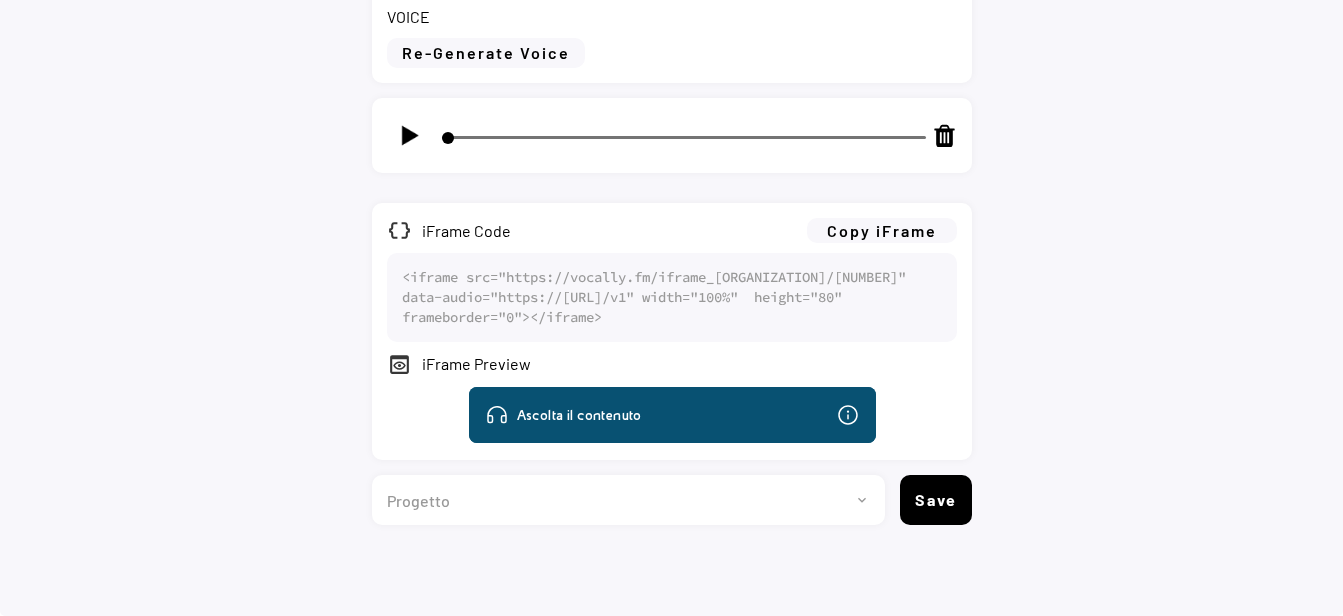scroll, scrollTop: 1282, scrollLeft: 0, axis: vertical 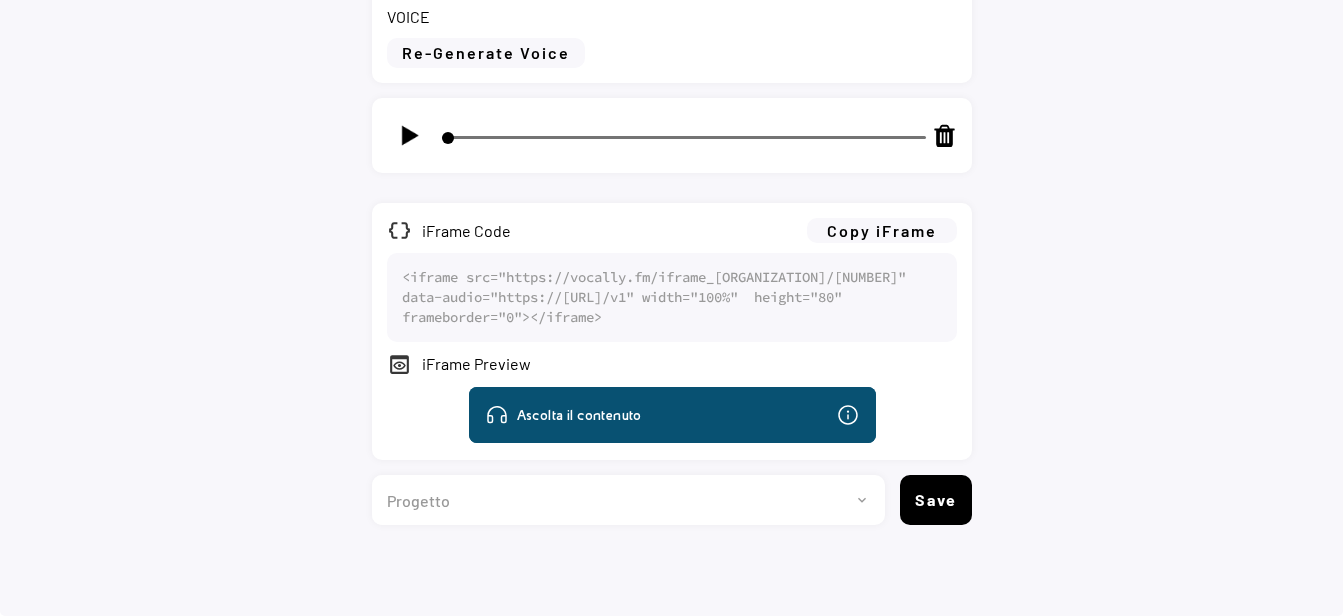 select on ""1348695171700984260__LOOKUP__1736529585216x422194726936772600"" 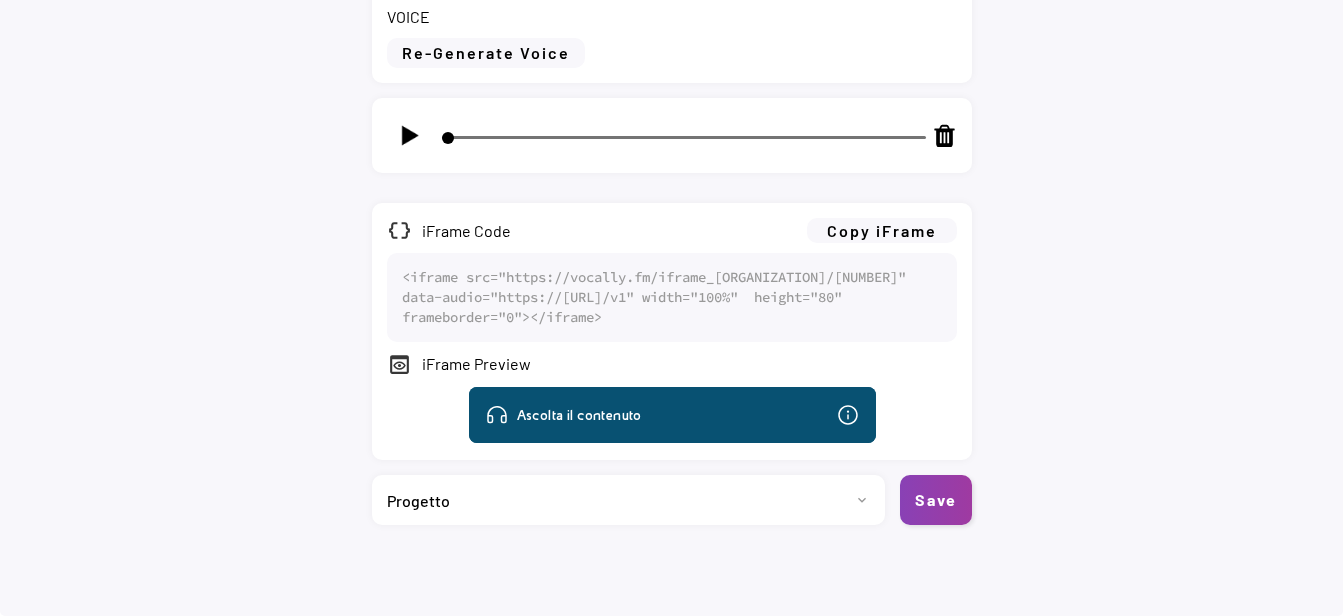 click on "Save" at bounding box center (936, 500) 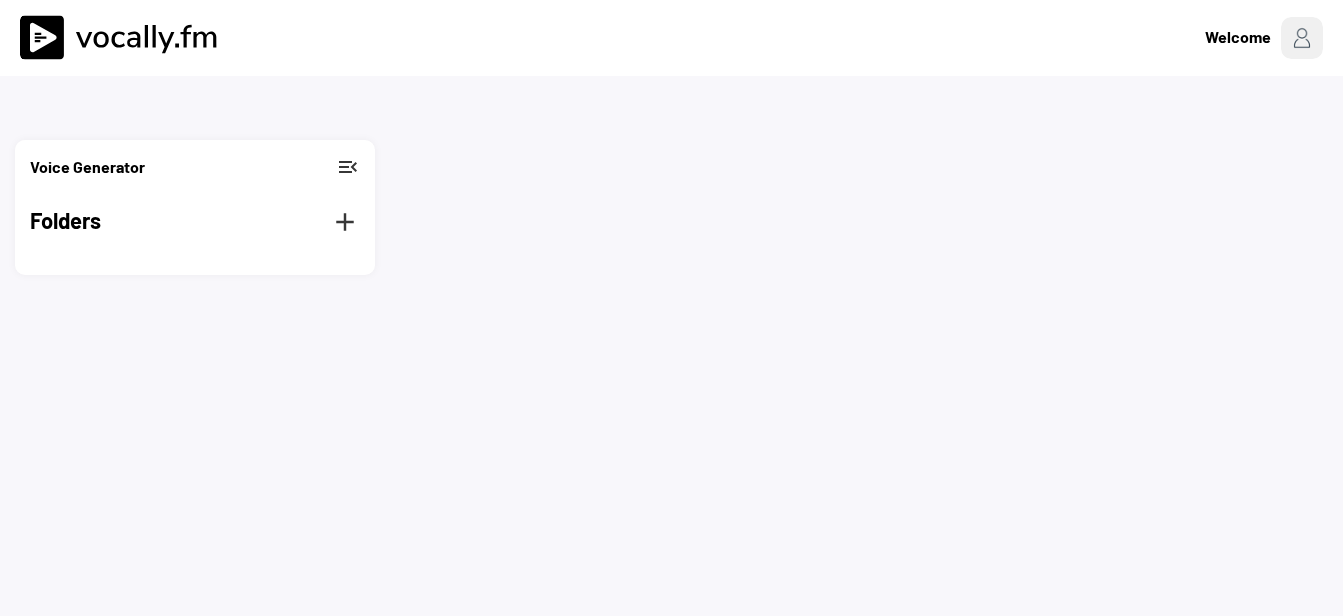 scroll, scrollTop: 0, scrollLeft: 0, axis: both 